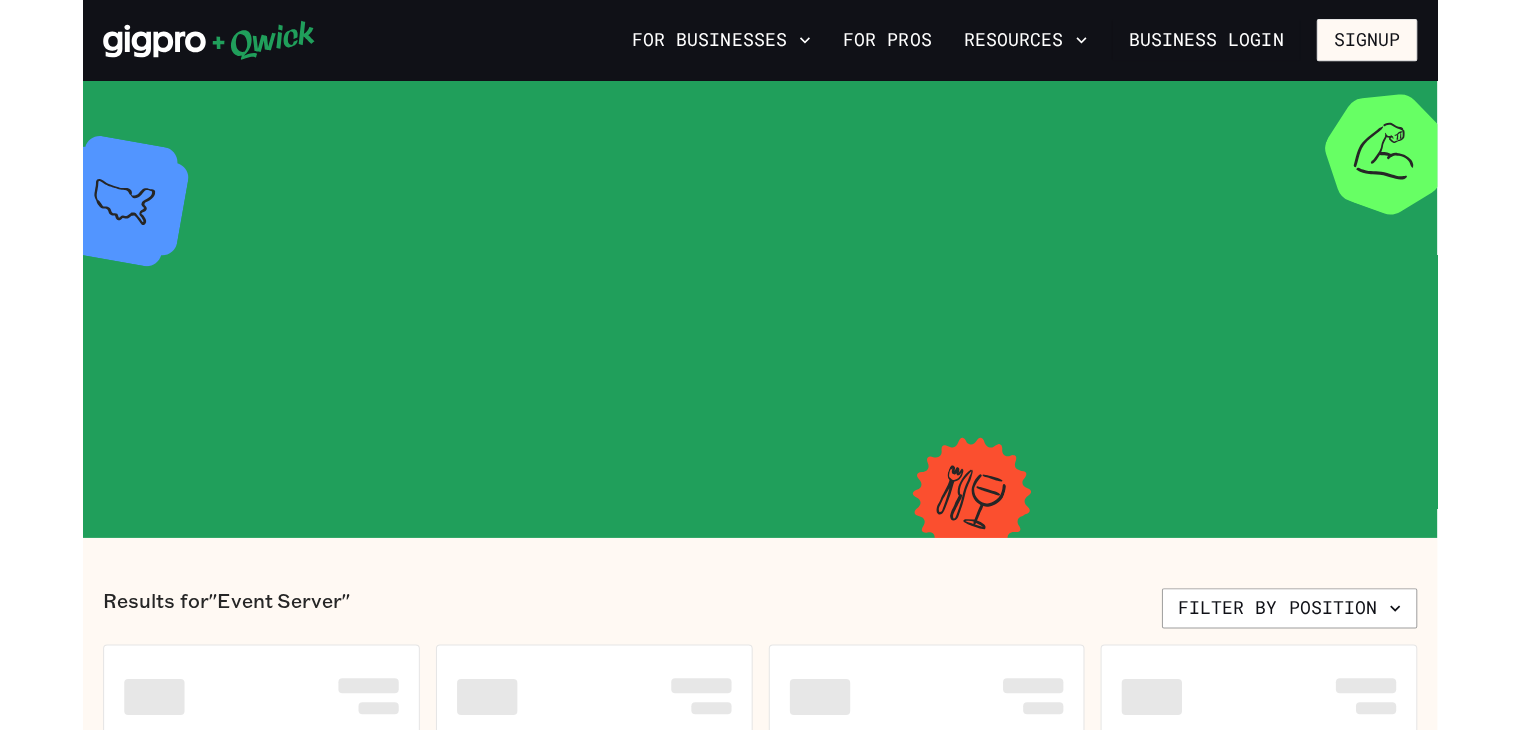 scroll, scrollTop: 0, scrollLeft: 0, axis: both 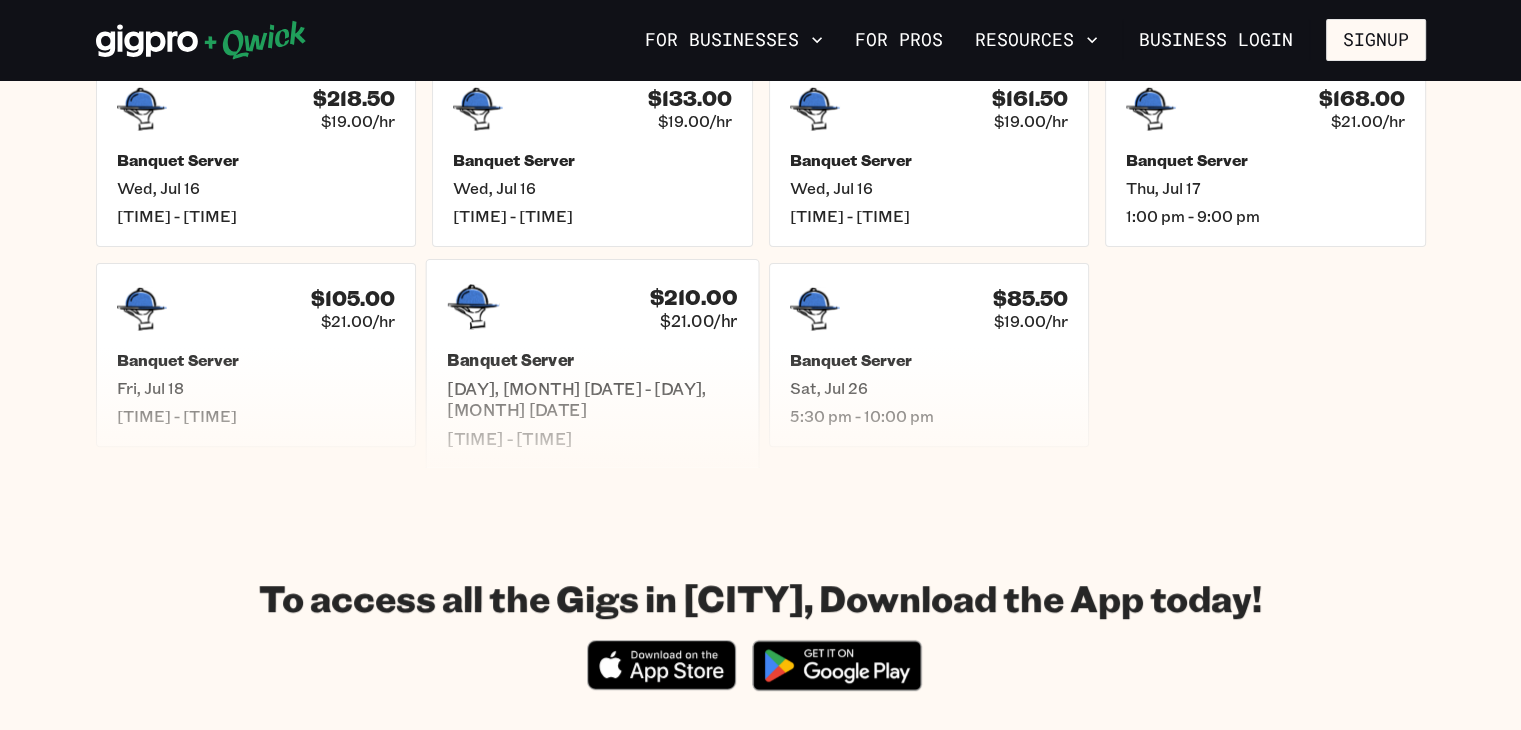click on "Banquet Server" at bounding box center [592, 359] 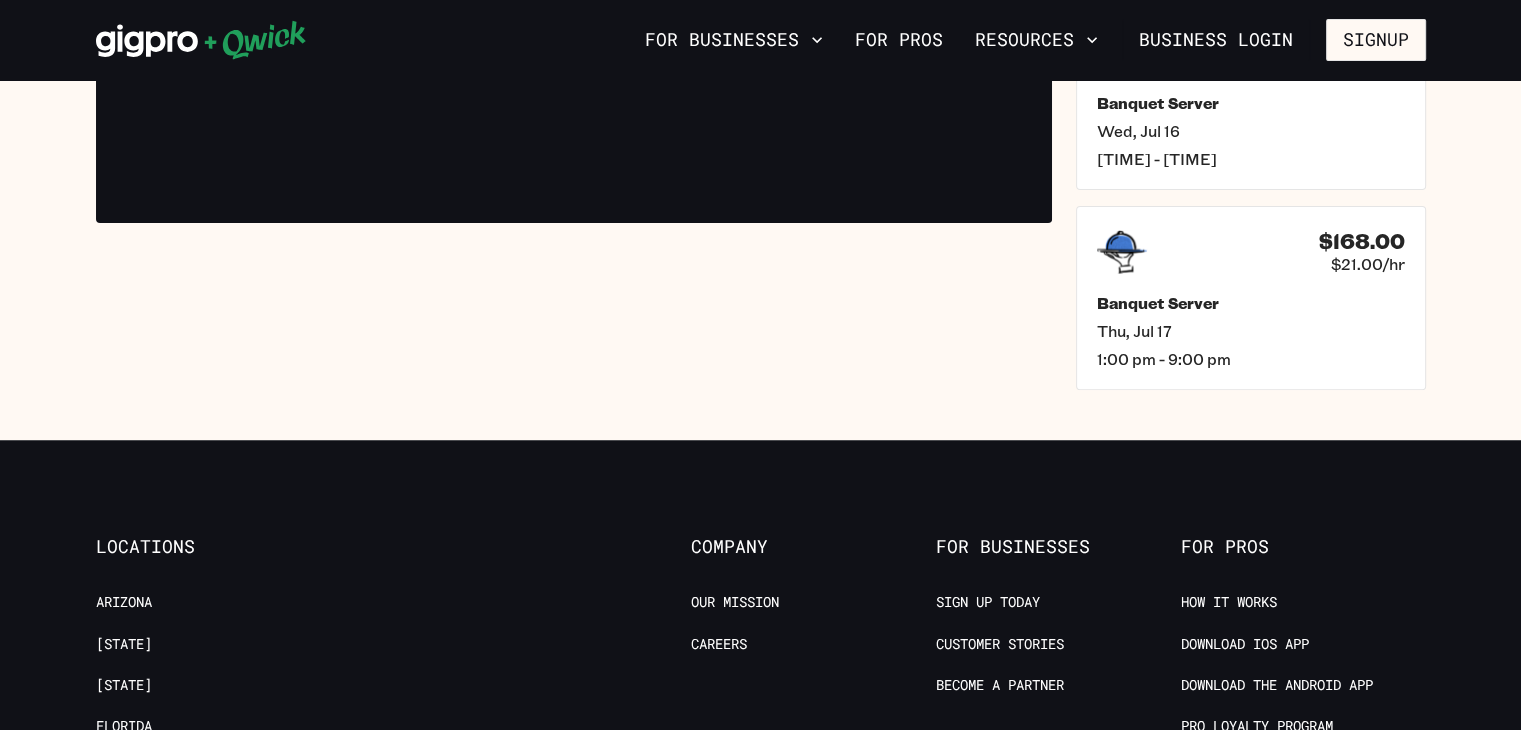 scroll, scrollTop: 0, scrollLeft: 0, axis: both 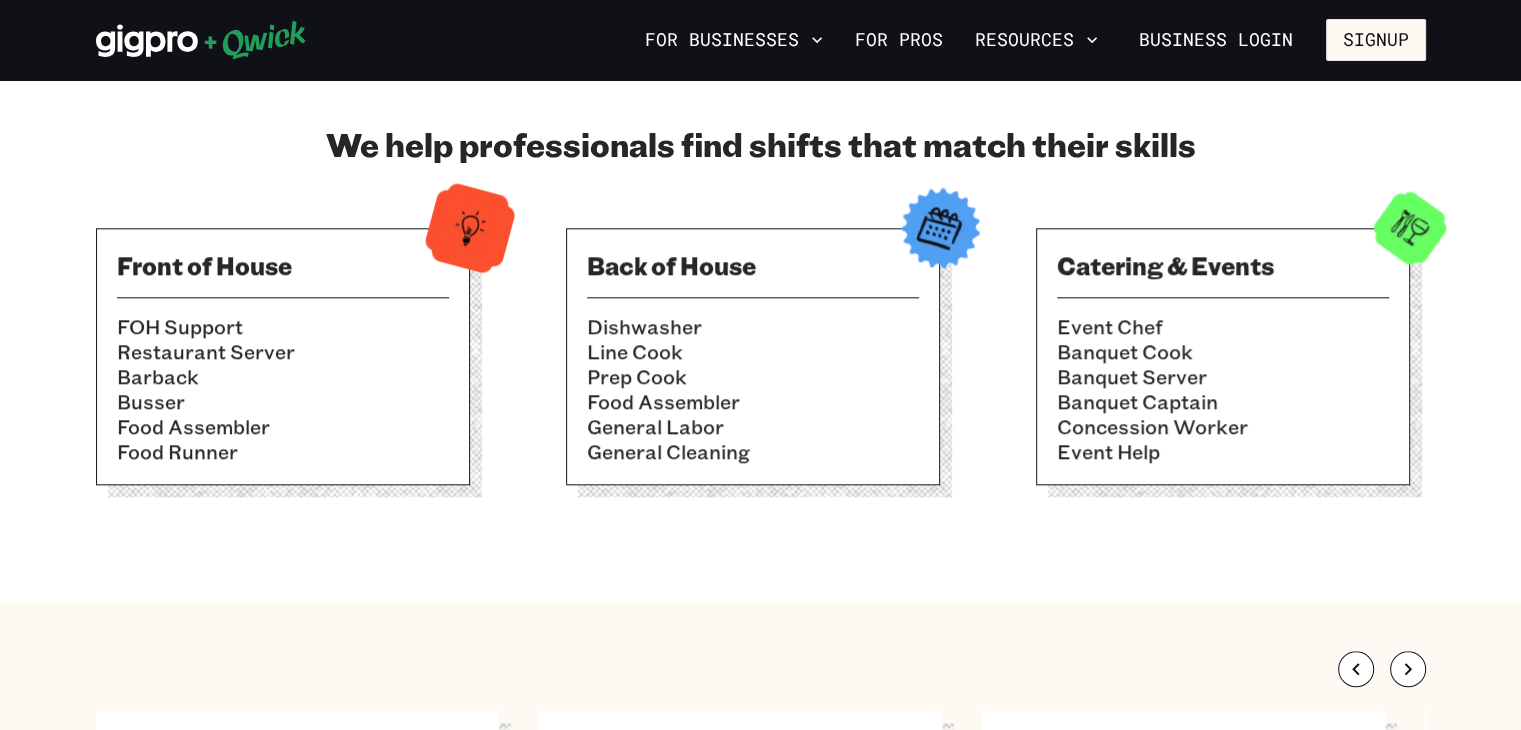 drag, startPoint x: 1534, startPoint y: 96, endPoint x: 1535, endPoint y: 344, distance: 248.00201 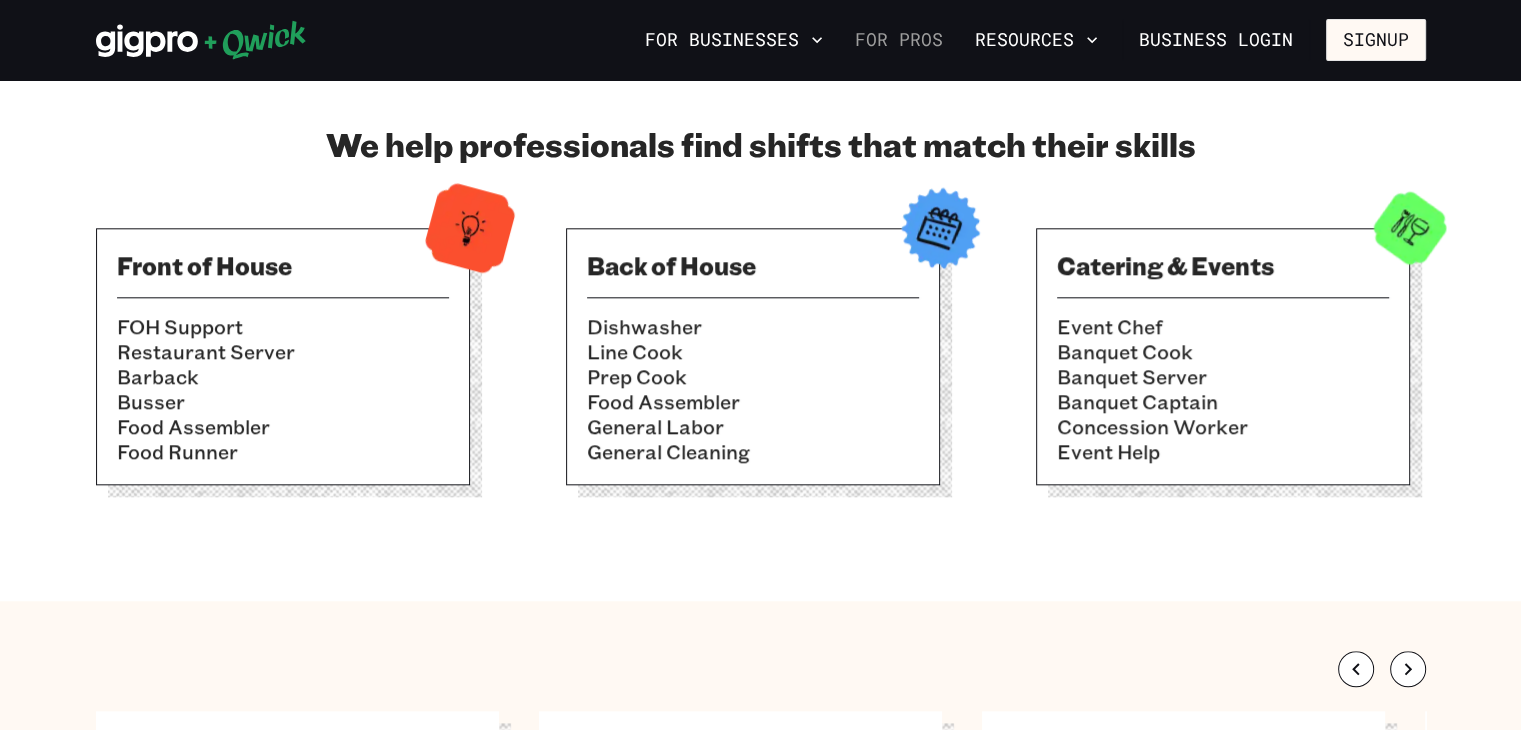 click on "For Pros" at bounding box center [899, 40] 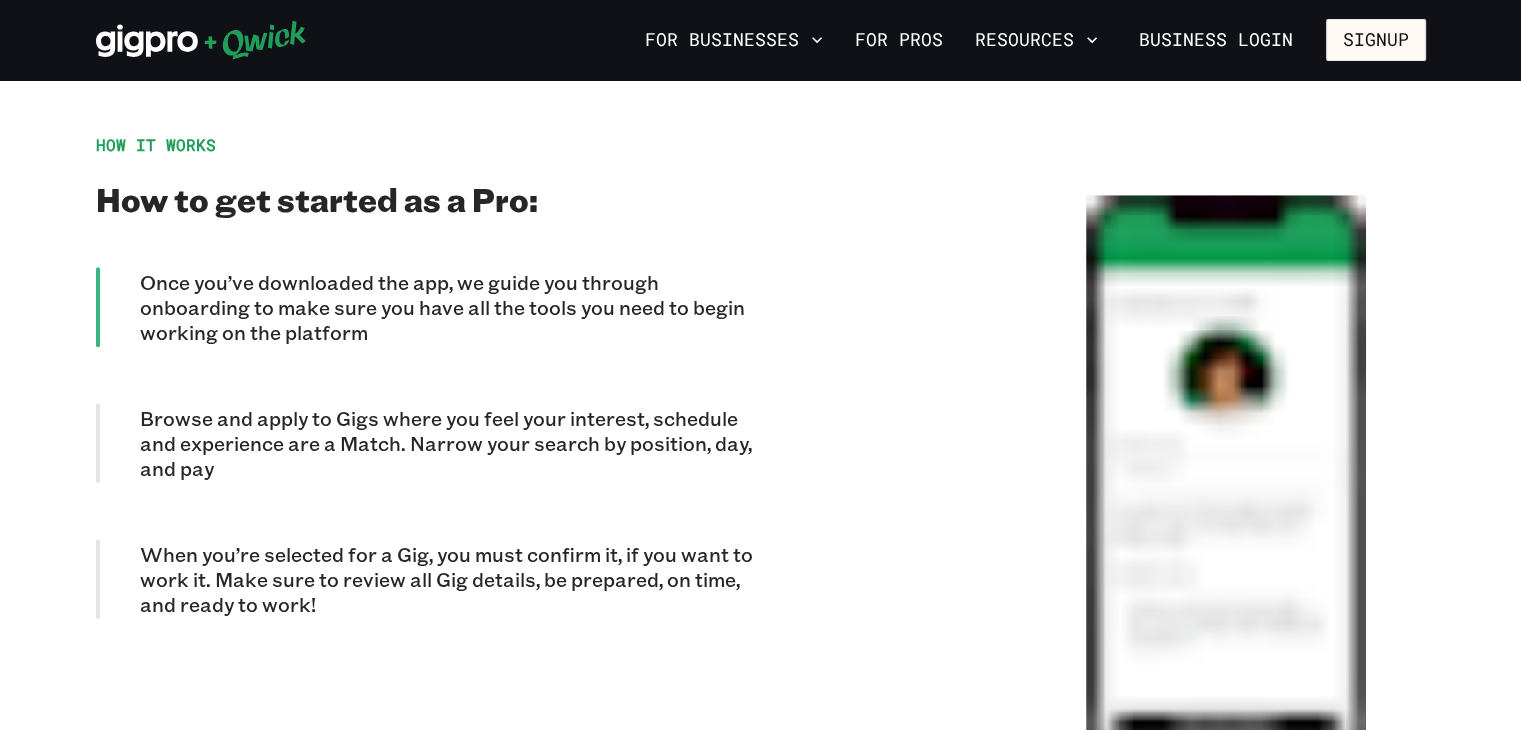 scroll, scrollTop: 0, scrollLeft: 0, axis: both 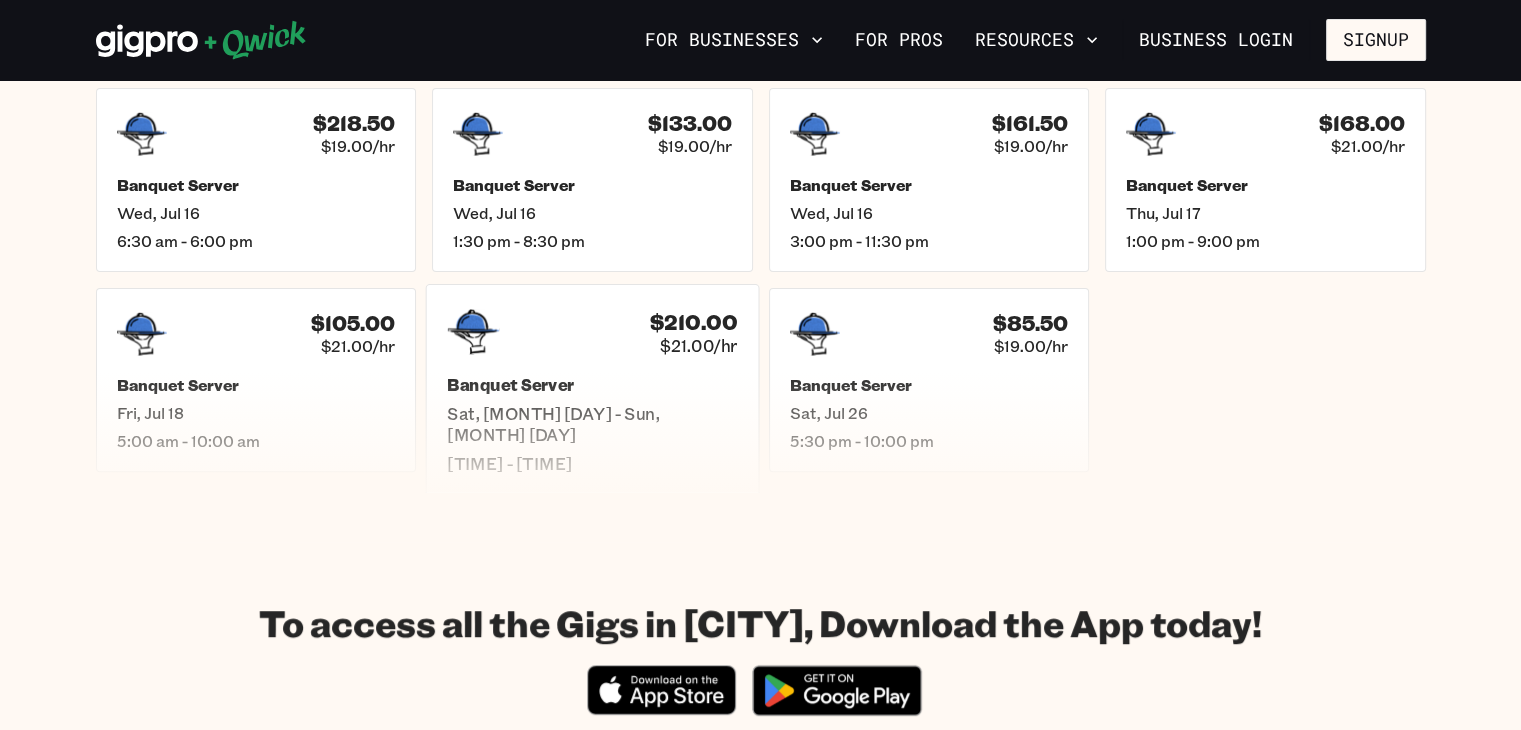 click on "$21.00/hr" at bounding box center (698, 344) 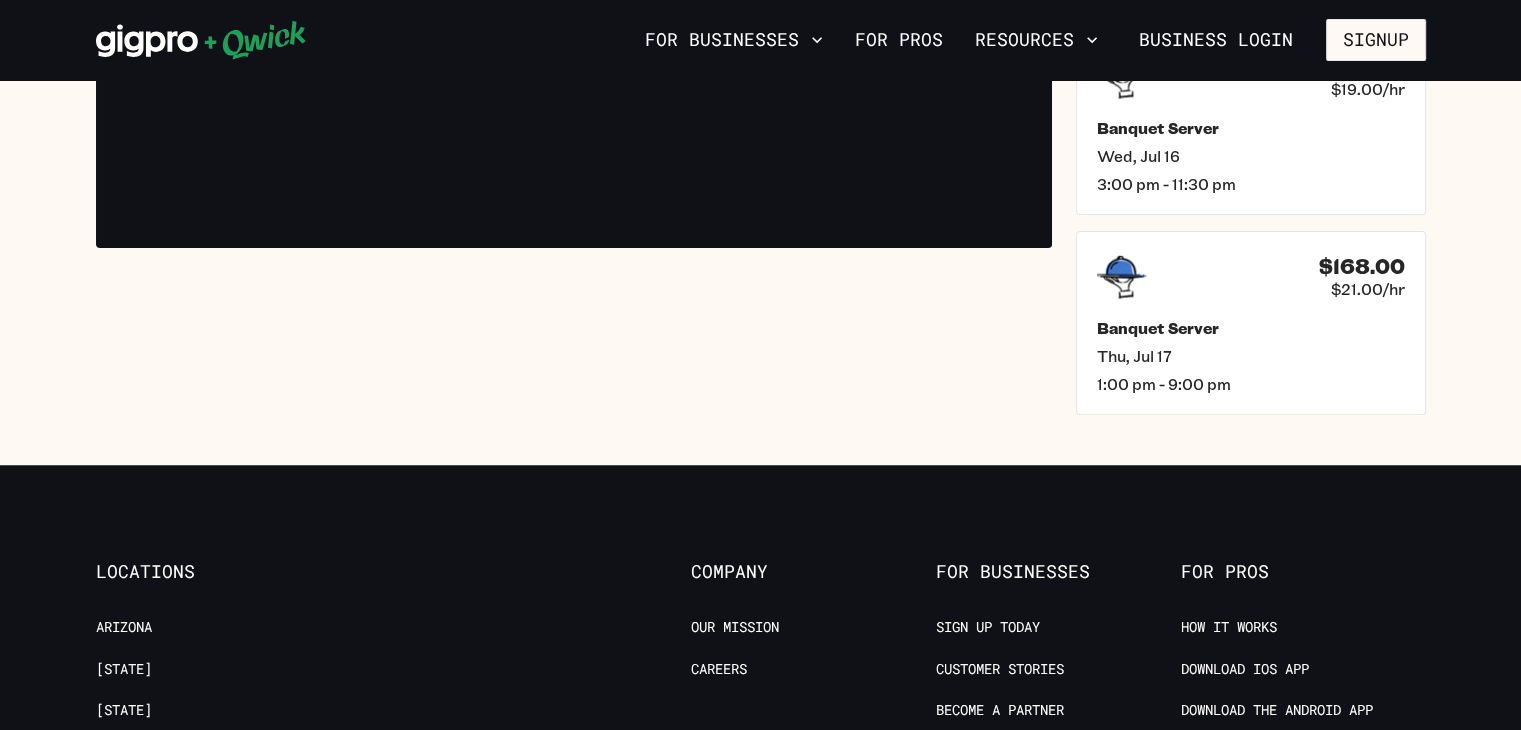 scroll, scrollTop: 0, scrollLeft: 0, axis: both 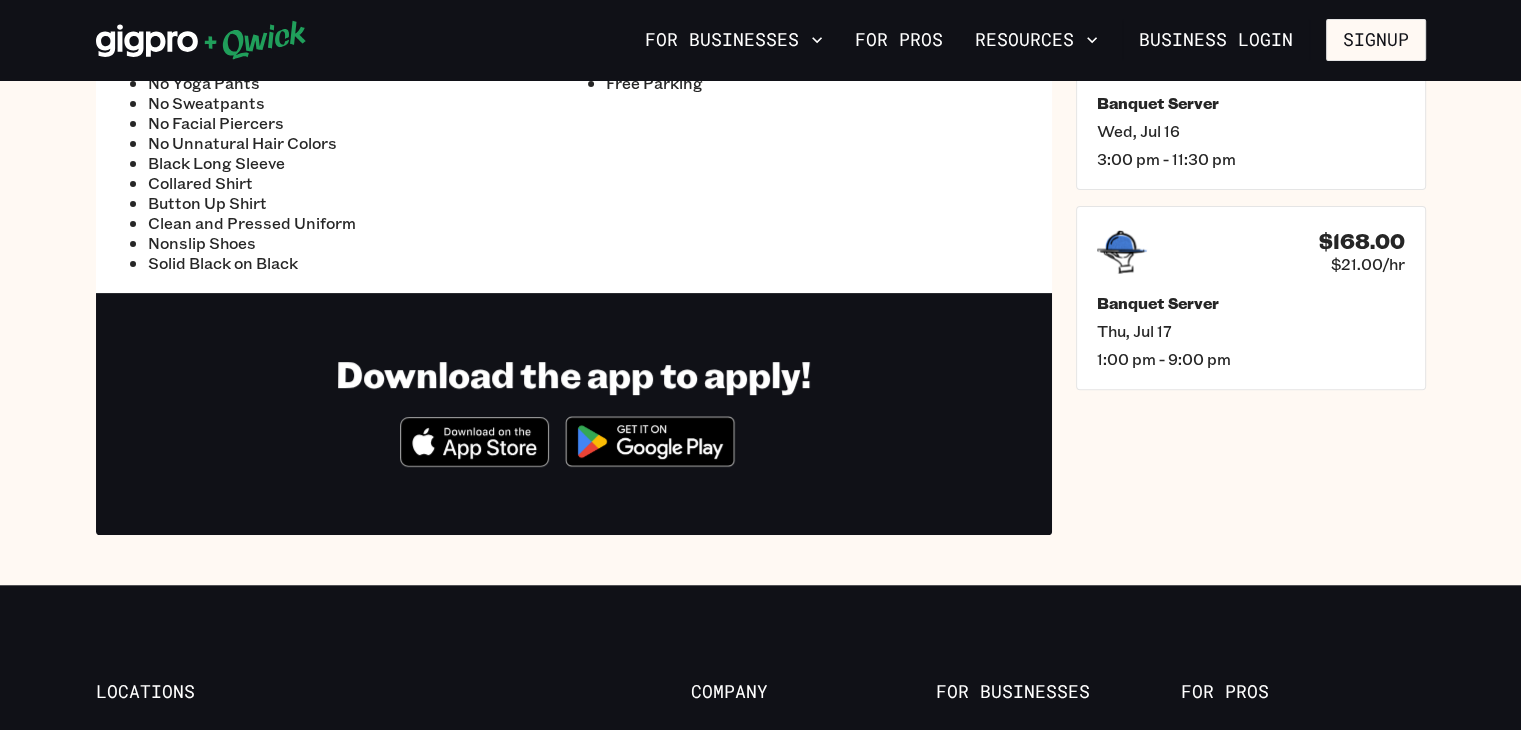 click on "Banquet Server $210.00 $21.00/hr Sat, [MONTH] [DAY] - Sun, [MONTH] [DAY] [TIME] - [TIME] Gig Details We're looking for Event Servers to assist our team. The ideal candidate will:
- Set up a buffet or food stations, set dining tables, and prepare for food and beverage service
- Set up equipment and items in a timely fashion needed to carry out successful catered meal
- Execute meal service in a prompt and courteous fashion while maintaining a high level of quality and consistency
- Maintain a clean and organized service area
- Have amazing people skills
- Bus tables
If you enjoy working events and love working with people, we encourage you to apply!
**Please do not bring valuables.** Requirements Dress Code No Yoga Pants No Sweatpants No Facial Piercers No Unnatural Hair Colors Black Long Sleeve Collared Shirt Button Up Shirt Clean and Pressed Uniform Nonslip Shoes Solid Black on Black Other Free Parking Download the app to apply! Download_on_the_App_Store_Badge_US-UK_RGB_blk_4SVG_092917 Similar Gigs View More" at bounding box center (761, 43) 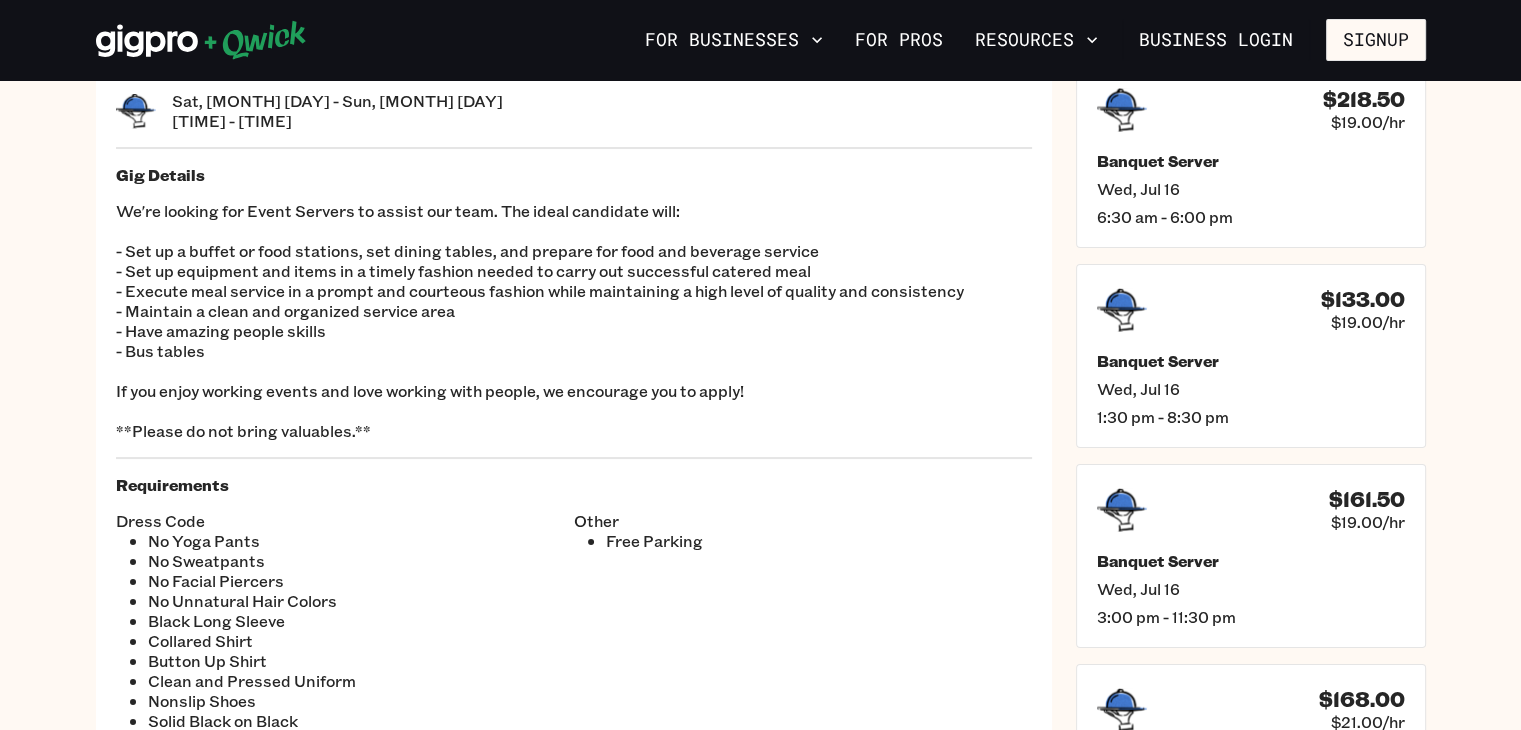 scroll, scrollTop: 117, scrollLeft: 0, axis: vertical 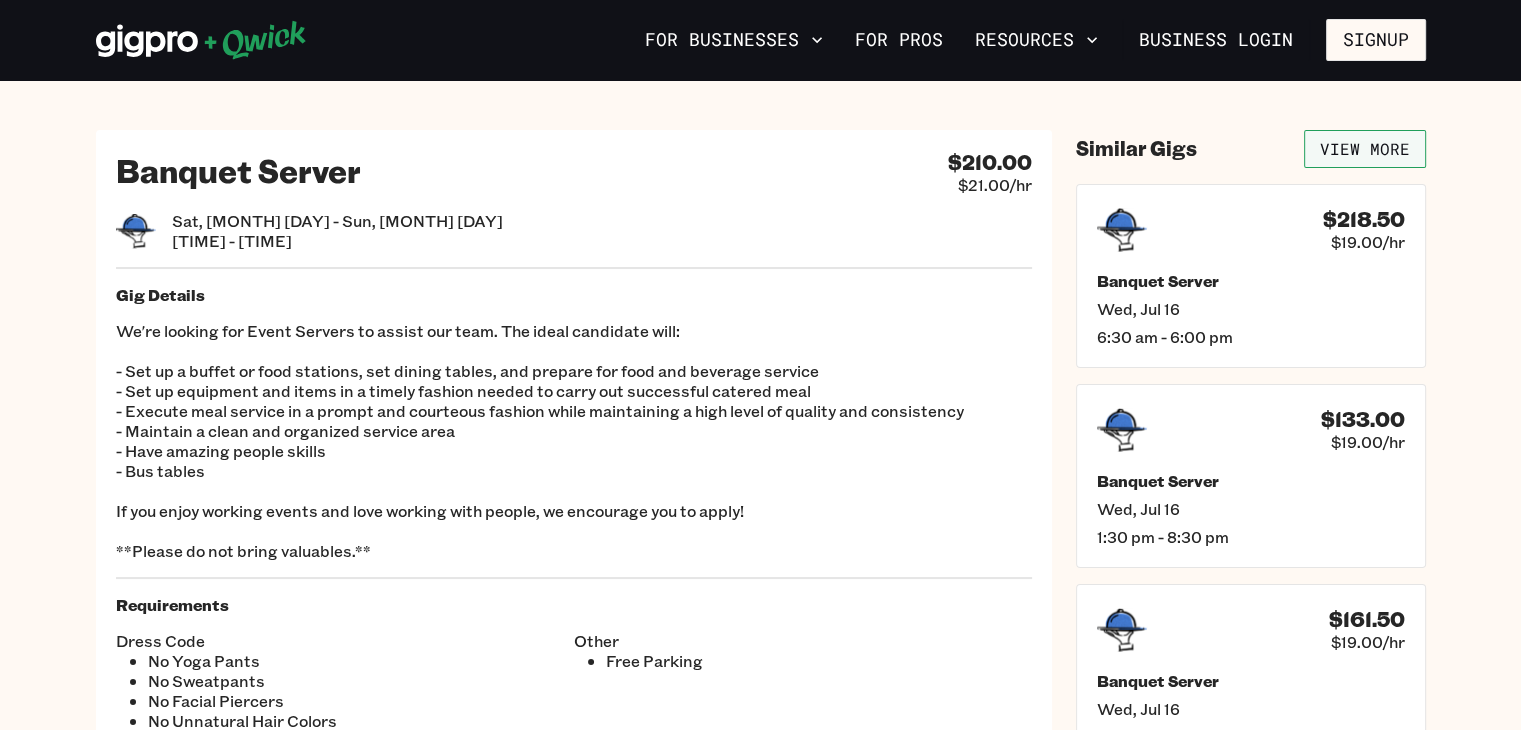 click on "View More" at bounding box center [1365, 149] 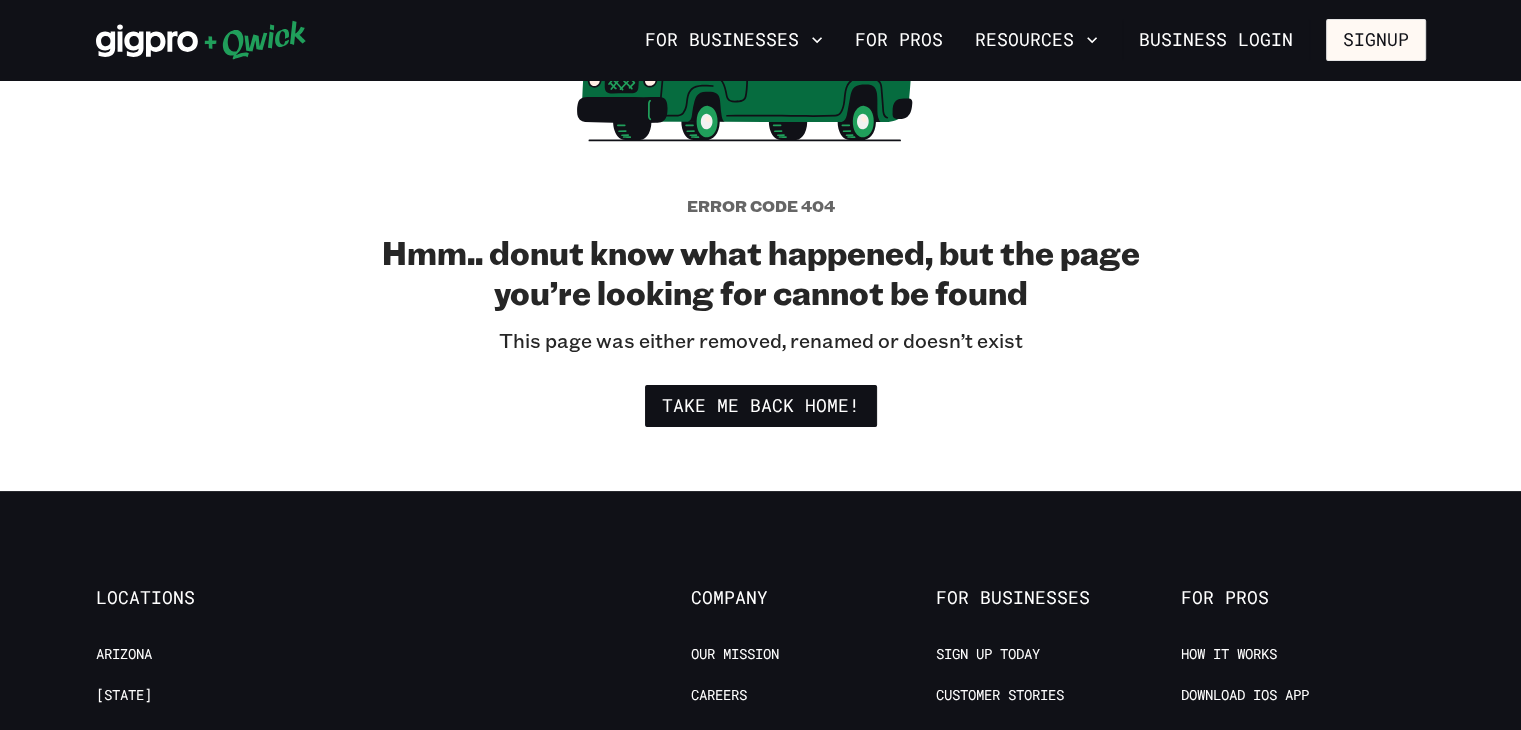 scroll, scrollTop: 0, scrollLeft: 0, axis: both 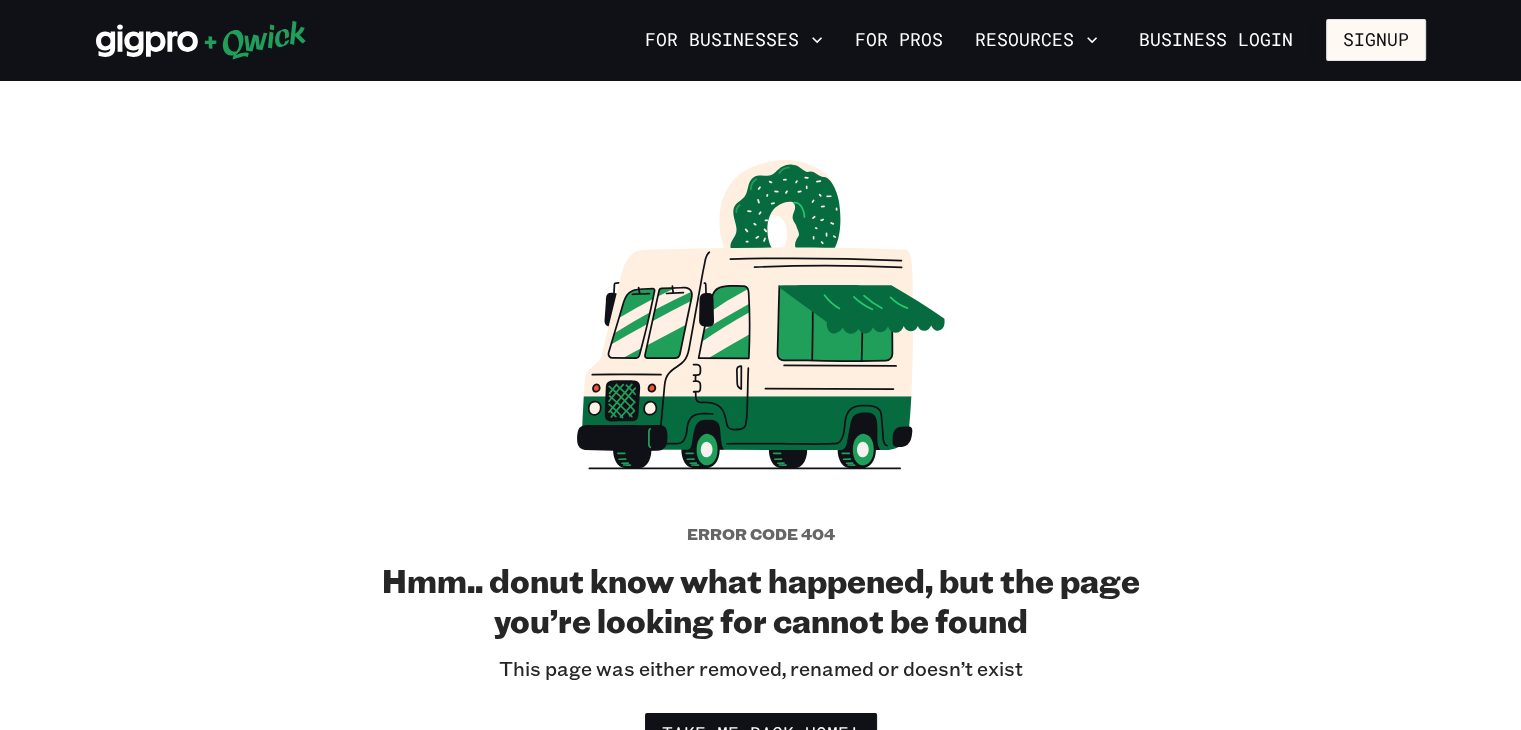 drag, startPoint x: 1517, startPoint y: 257, endPoint x: 1512, endPoint y: 342, distance: 85.146935 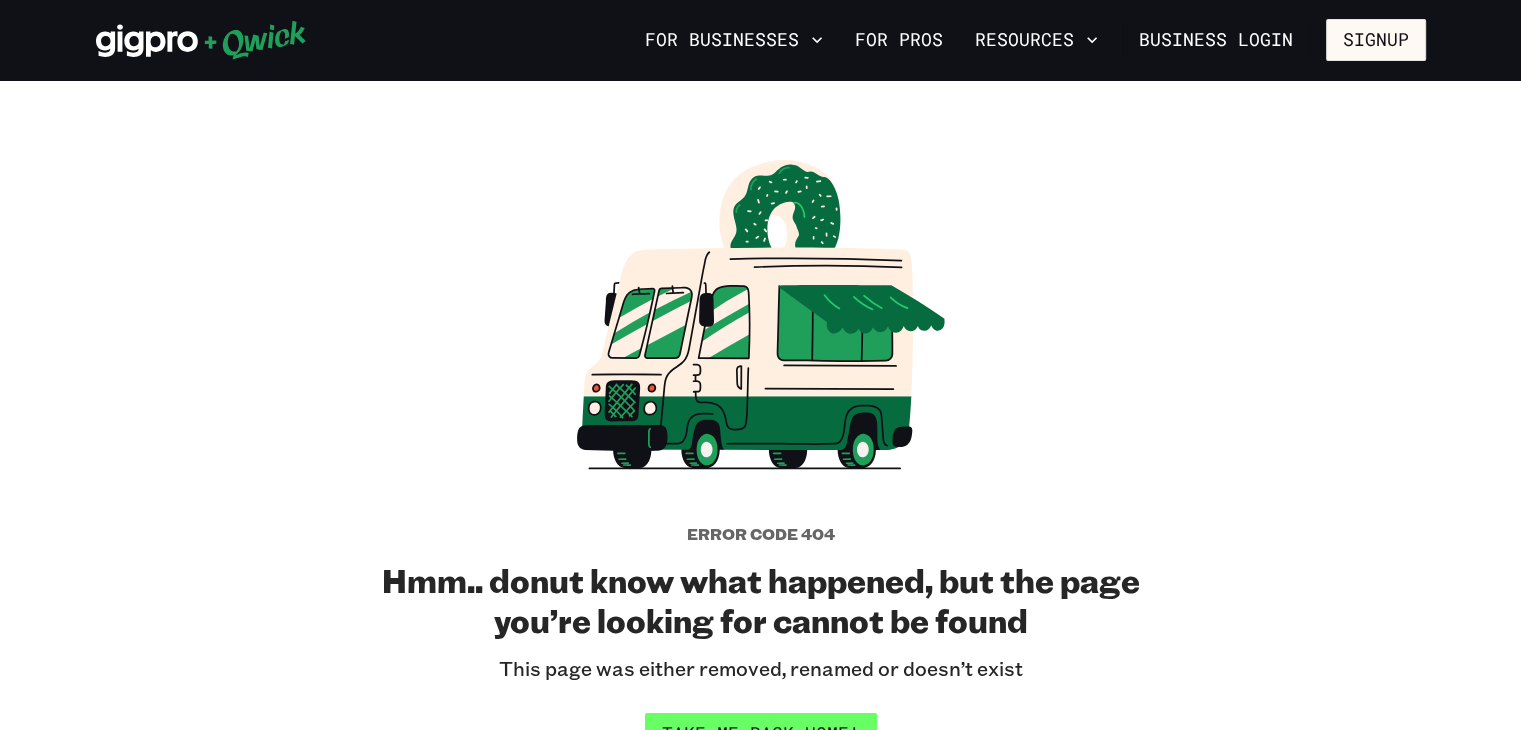 click on "Take me back home!" at bounding box center [761, 734] 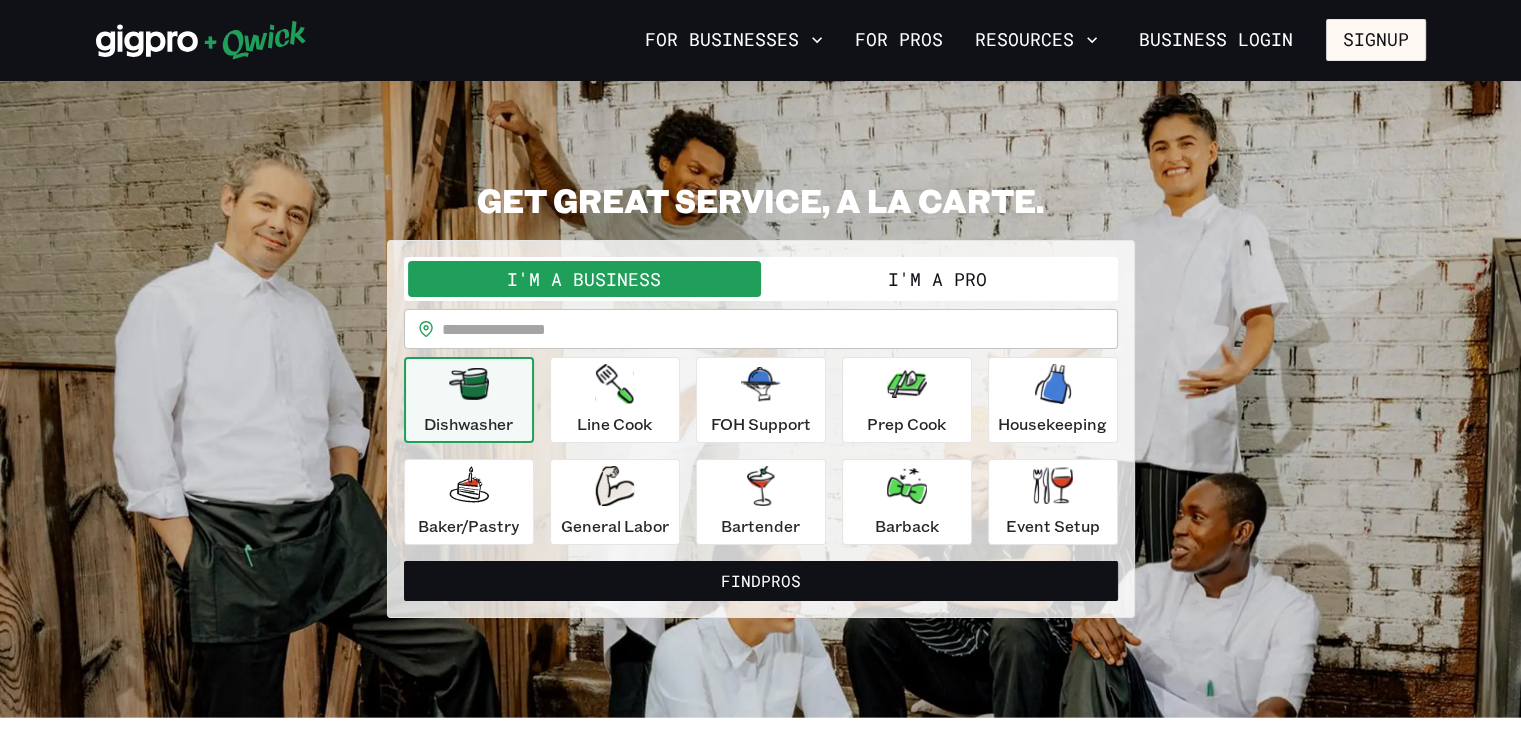 click on "I'm a Pro" at bounding box center (937, 279) 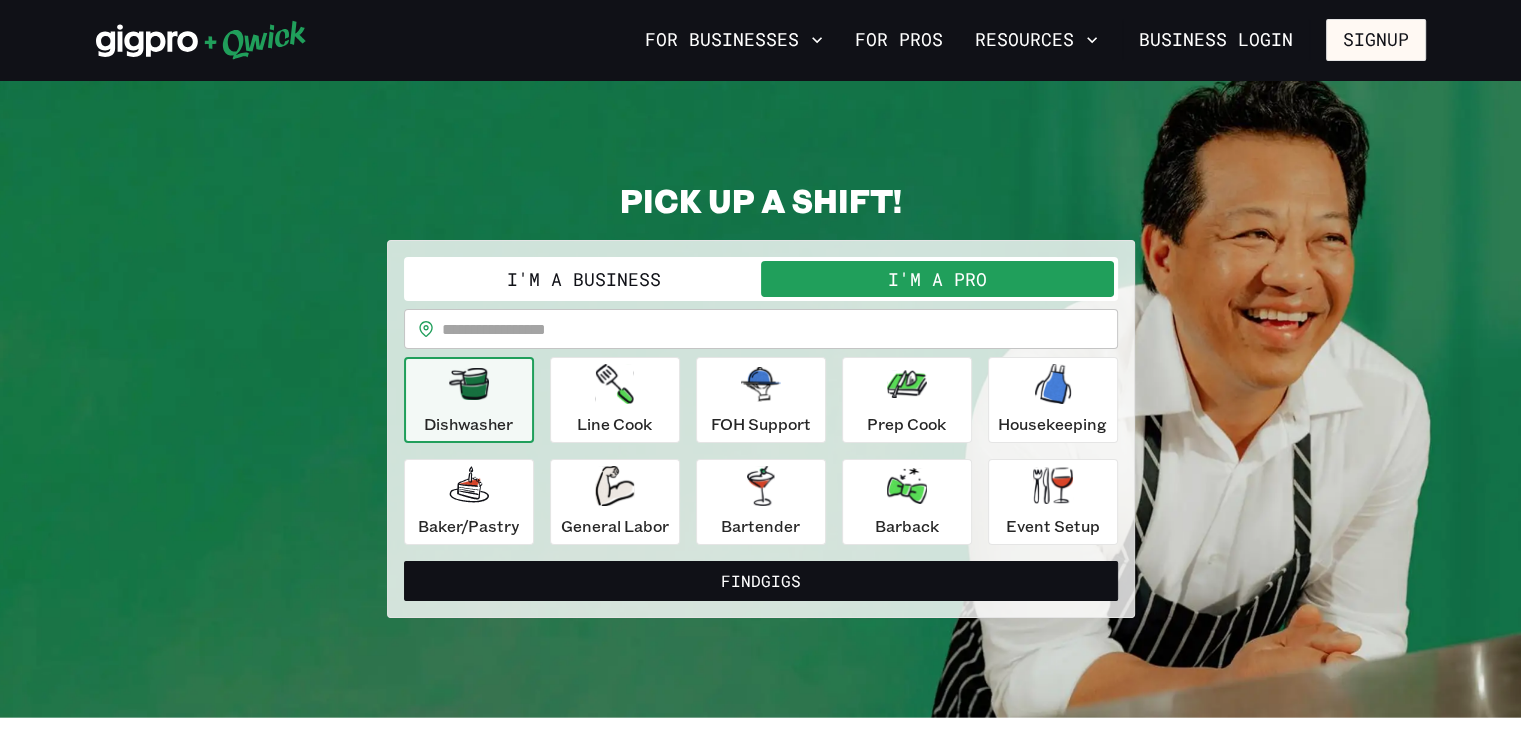 click at bounding box center (780, 329) 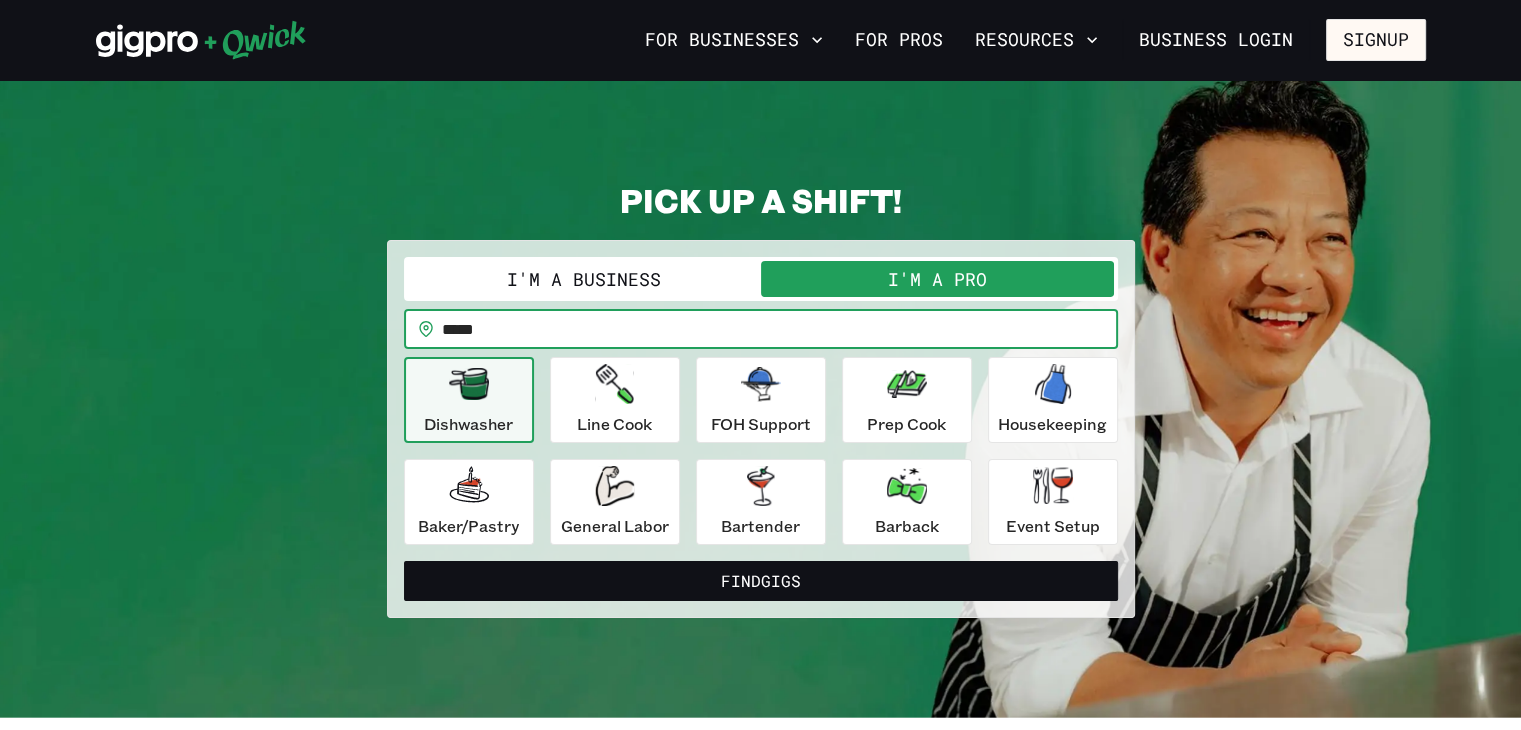 type on "*****" 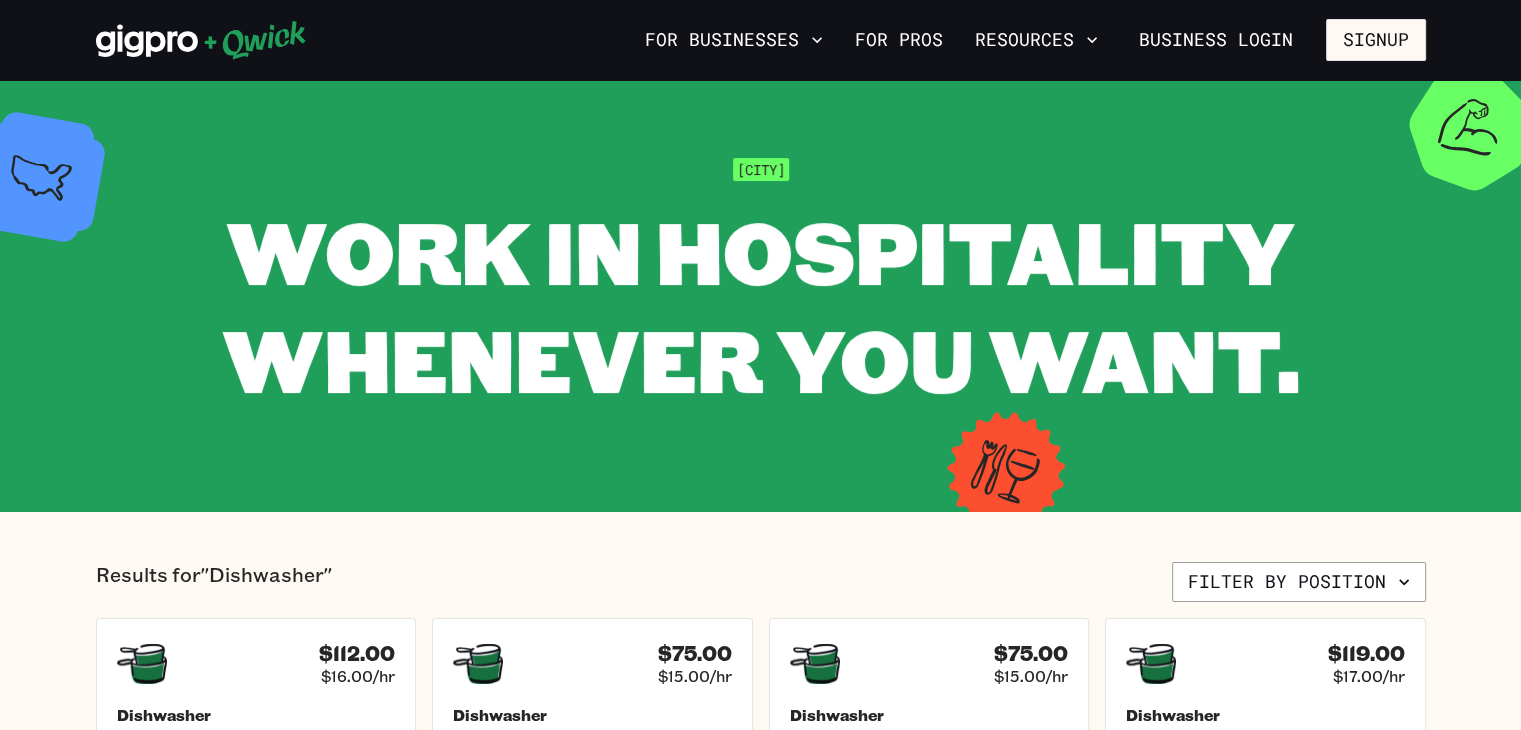 scroll, scrollTop: 0, scrollLeft: 0, axis: both 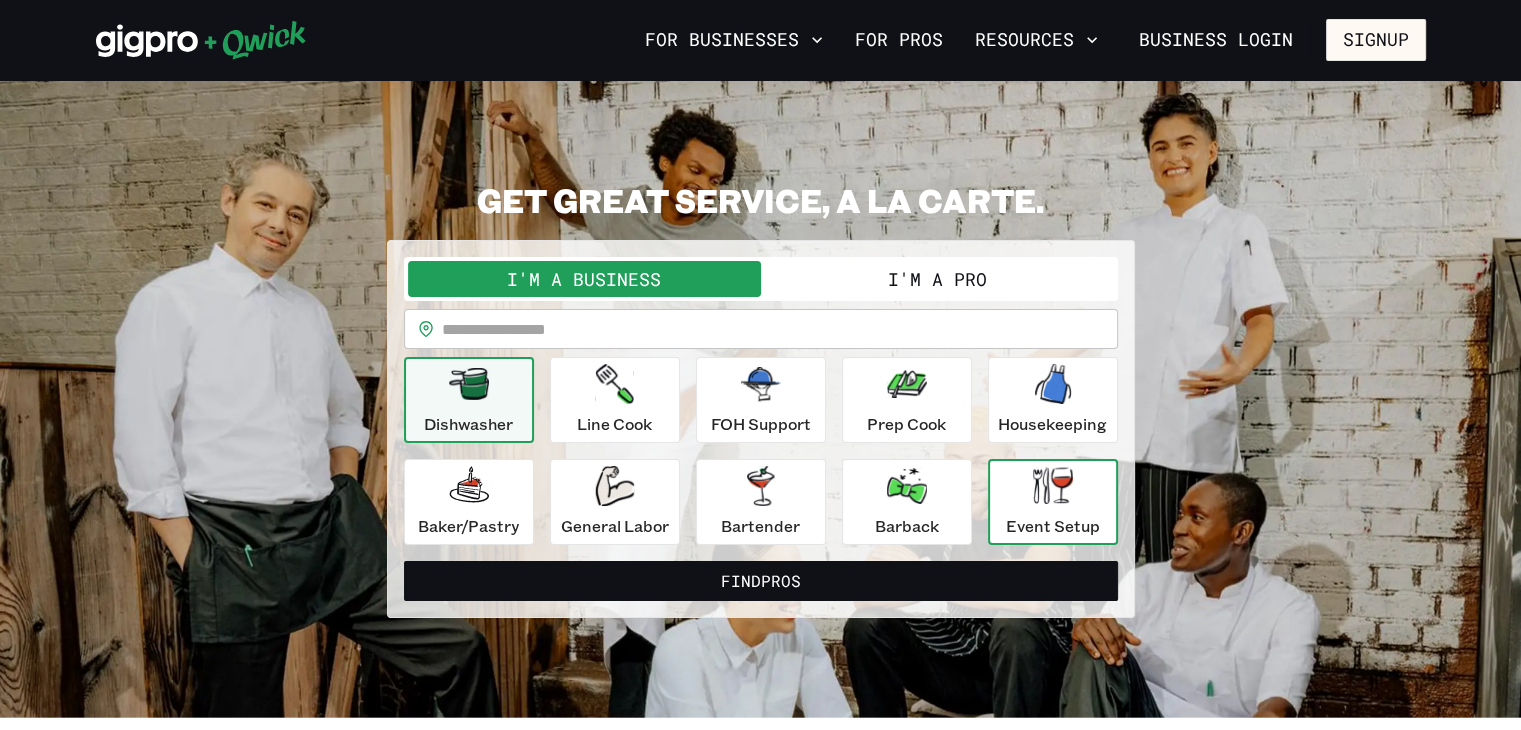 click 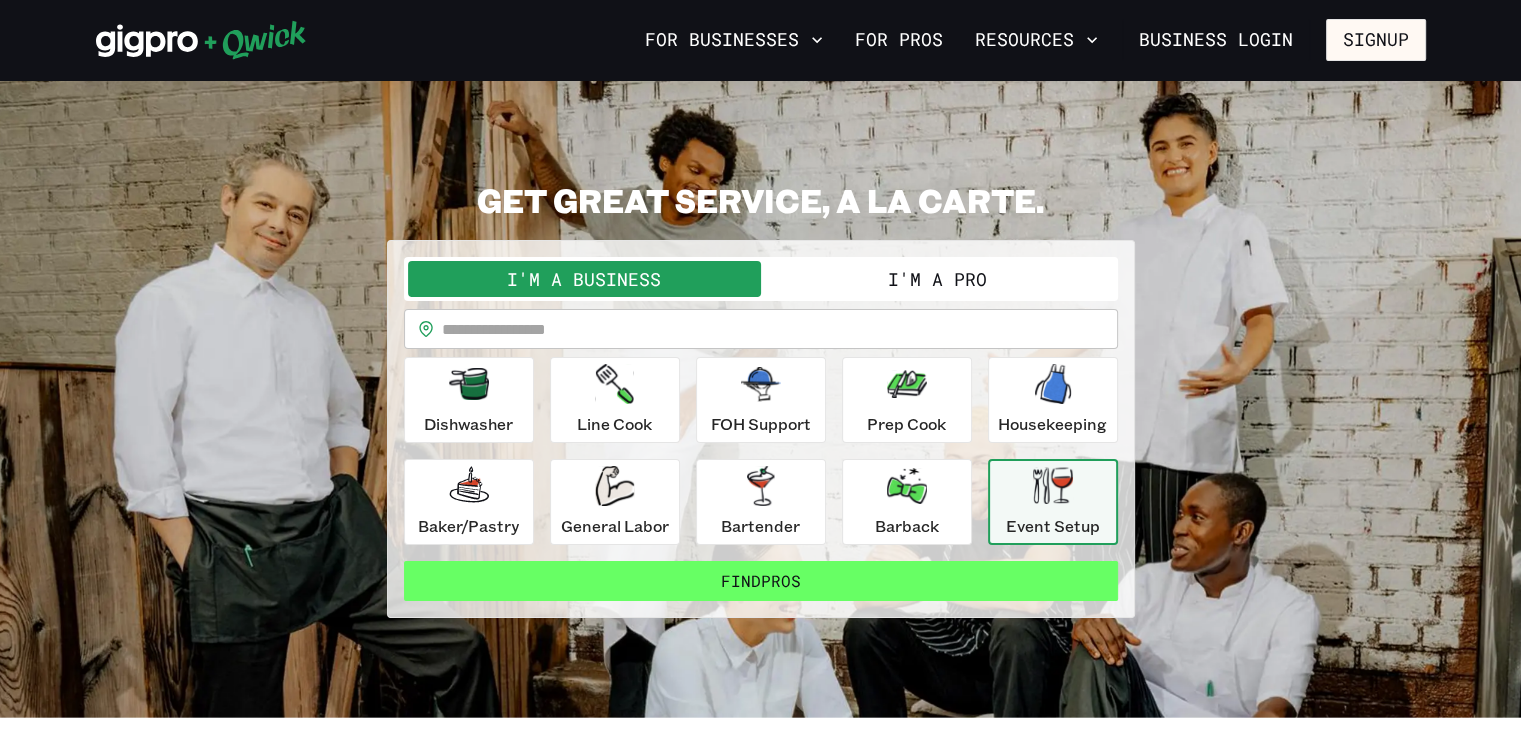 click on "Find  Pros" at bounding box center (761, 581) 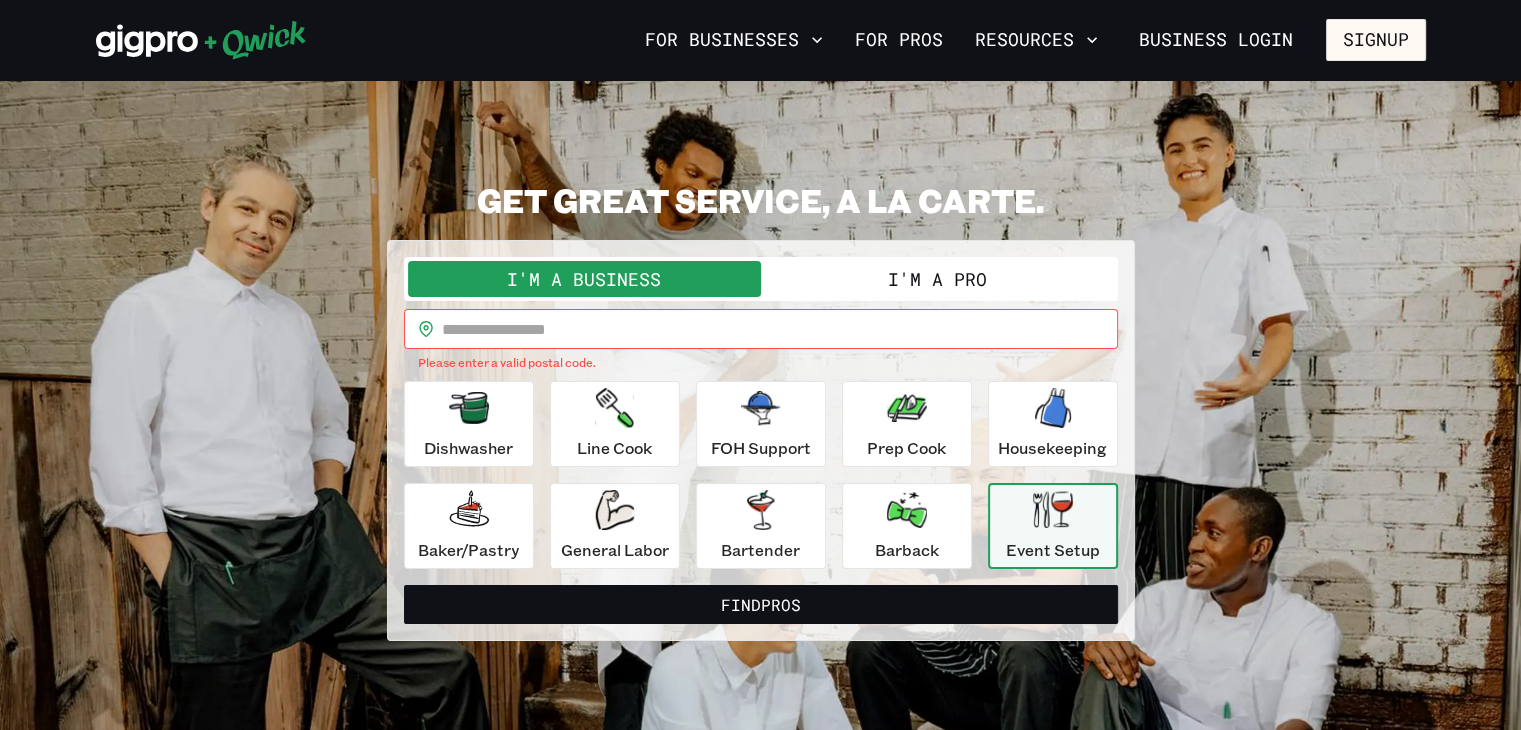 click on "**********" at bounding box center [761, 413] 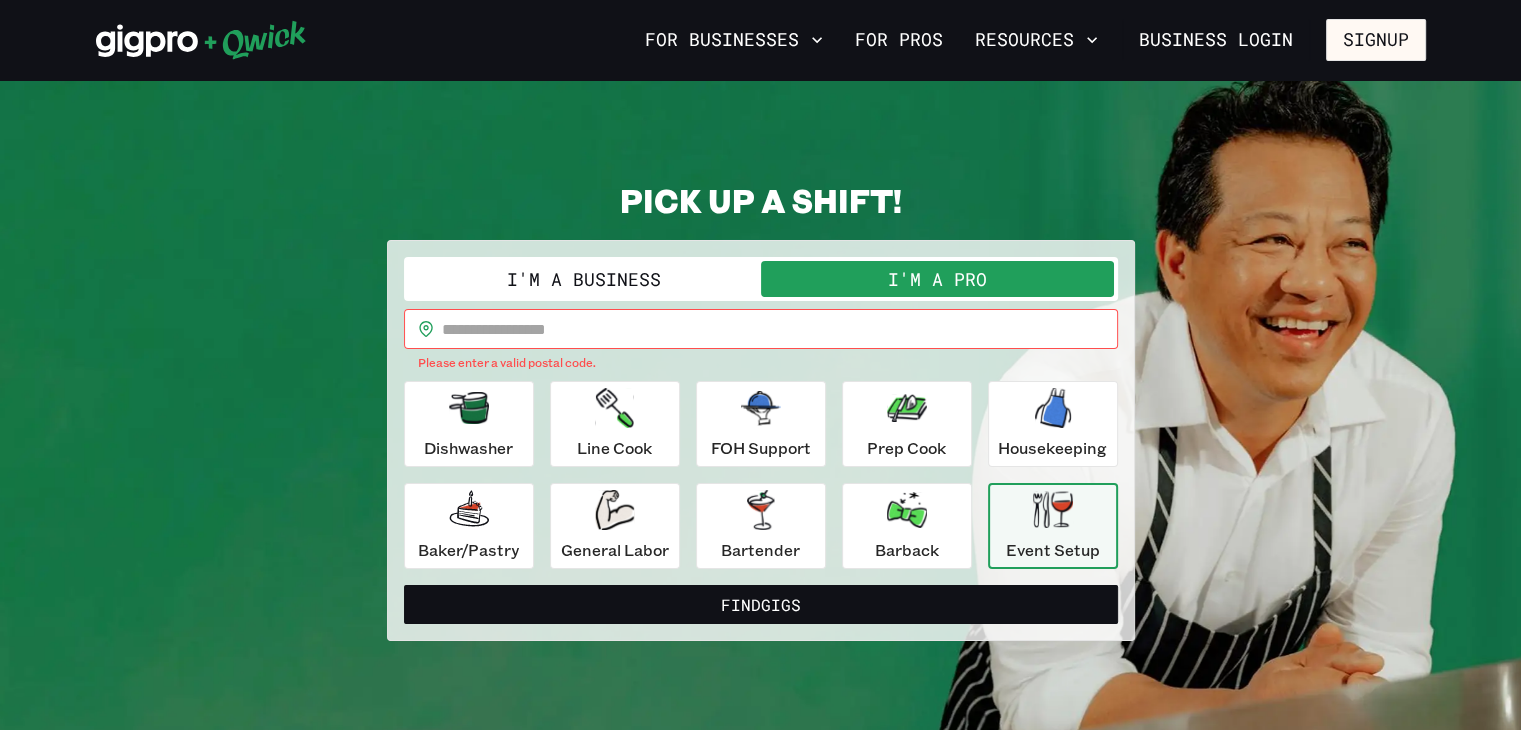 click at bounding box center (780, 329) 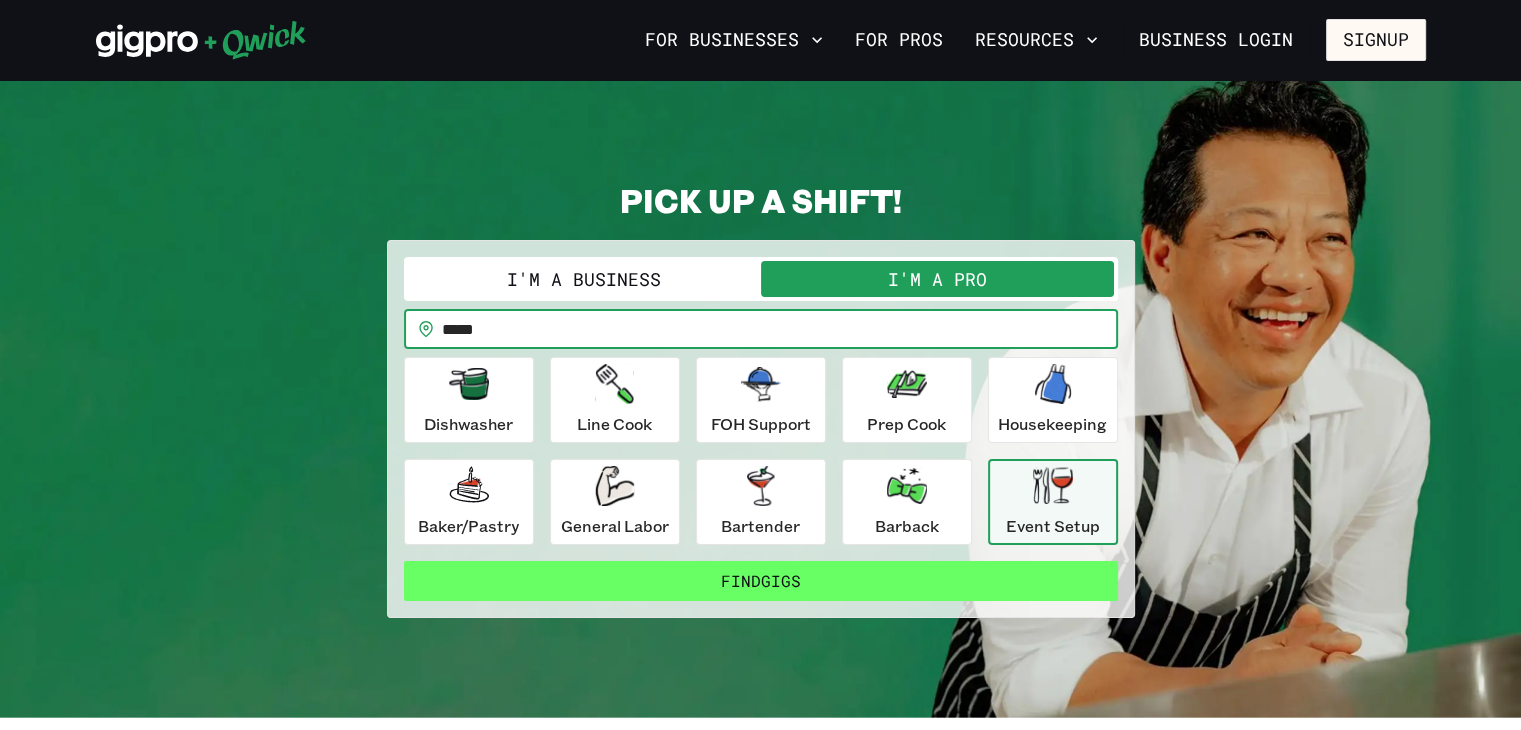 type on "*****" 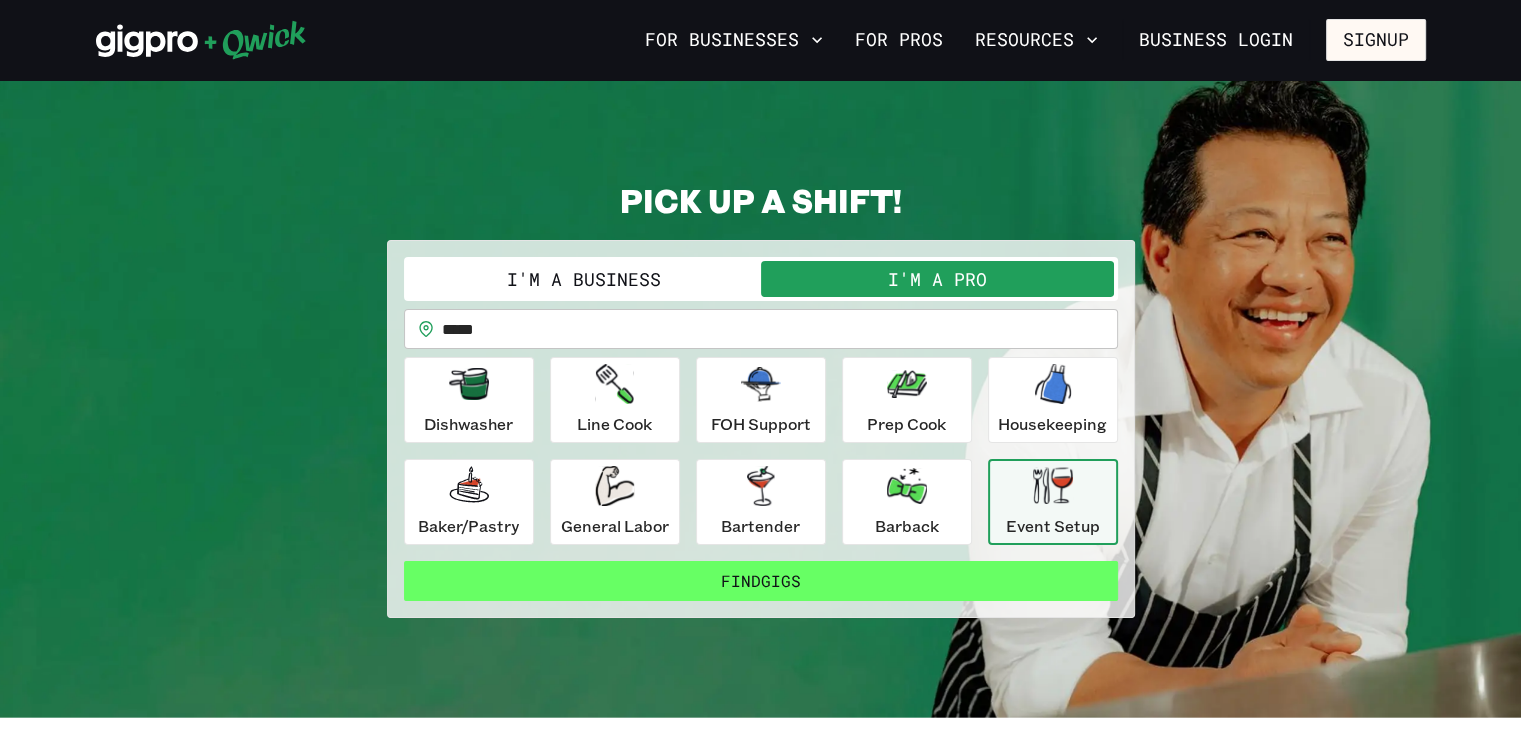click on "Find  Gigs" at bounding box center [761, 581] 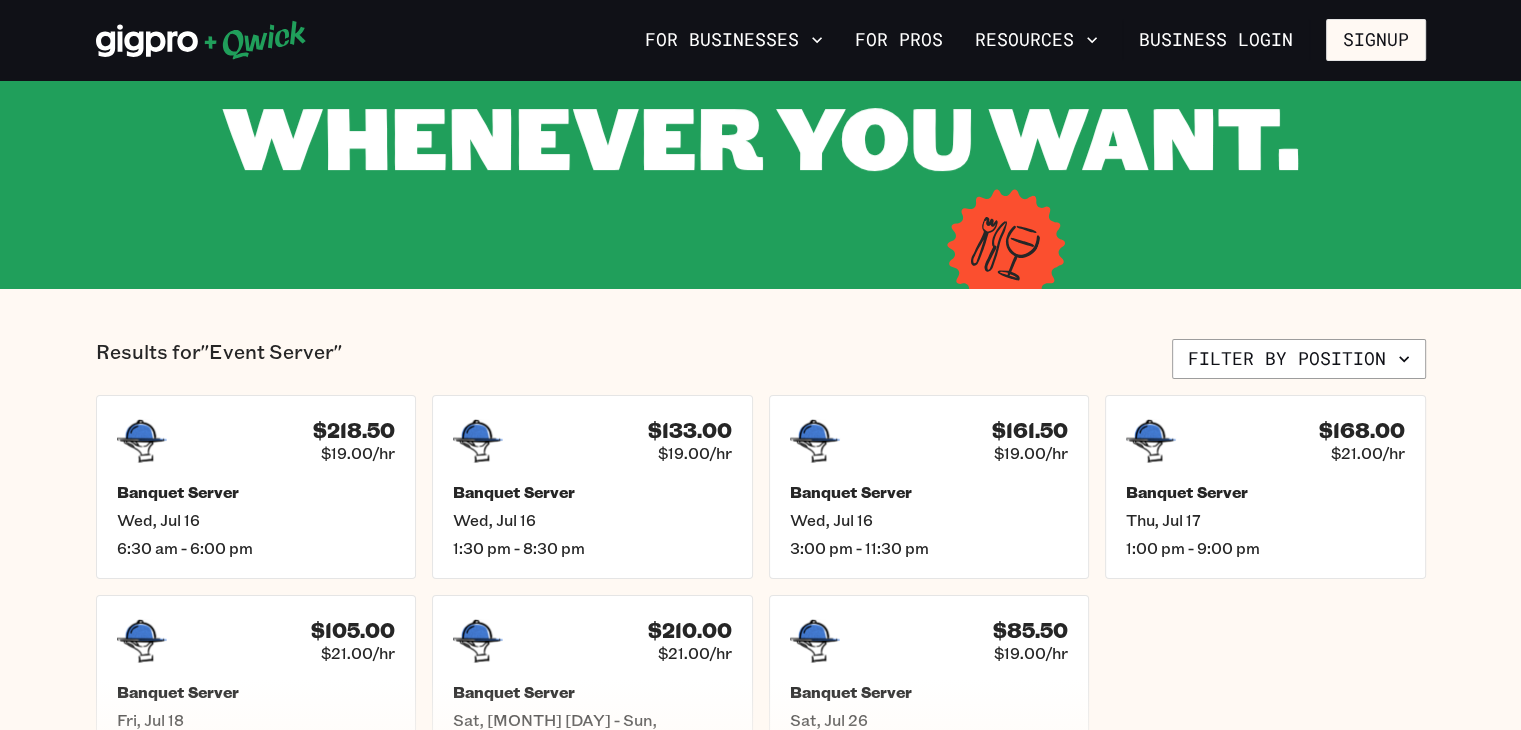 scroll, scrollTop: 333, scrollLeft: 0, axis: vertical 